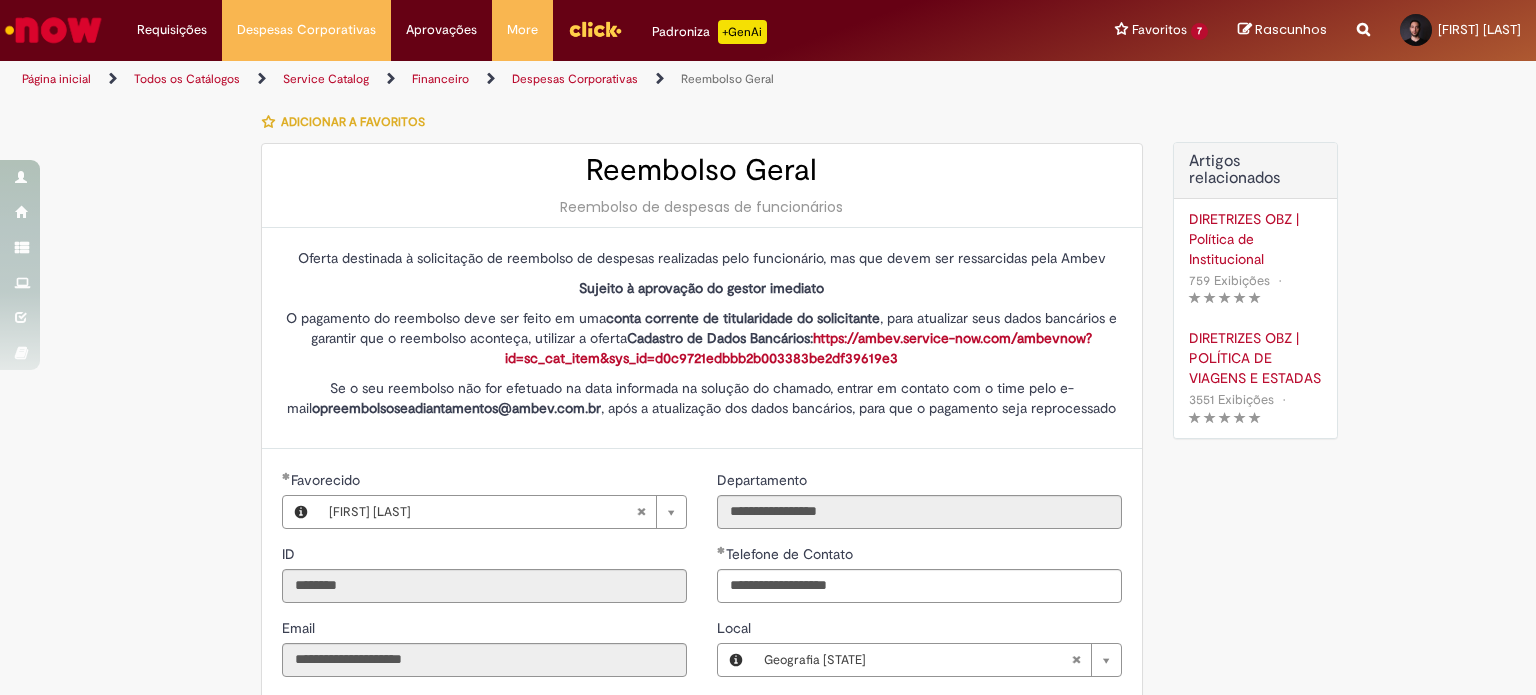 select on "*" 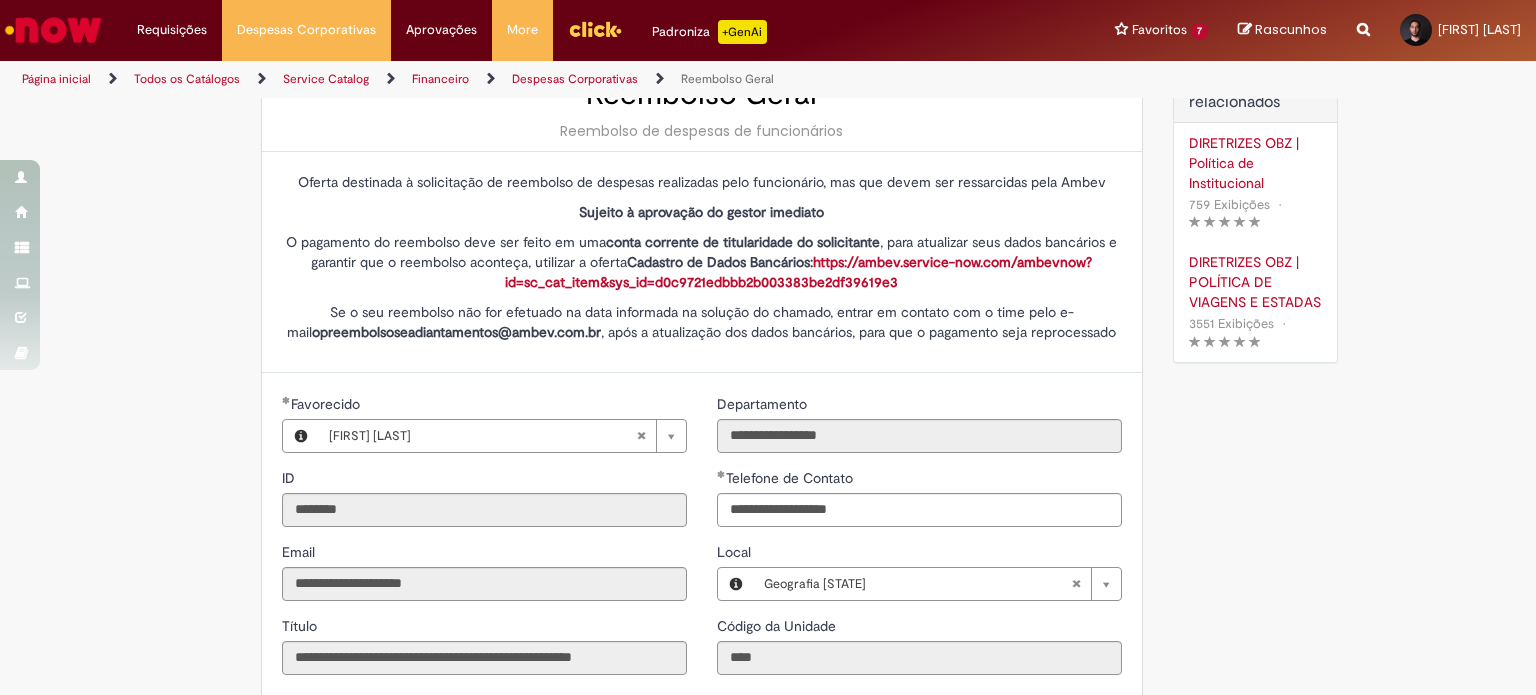 scroll, scrollTop: 0, scrollLeft: 0, axis: both 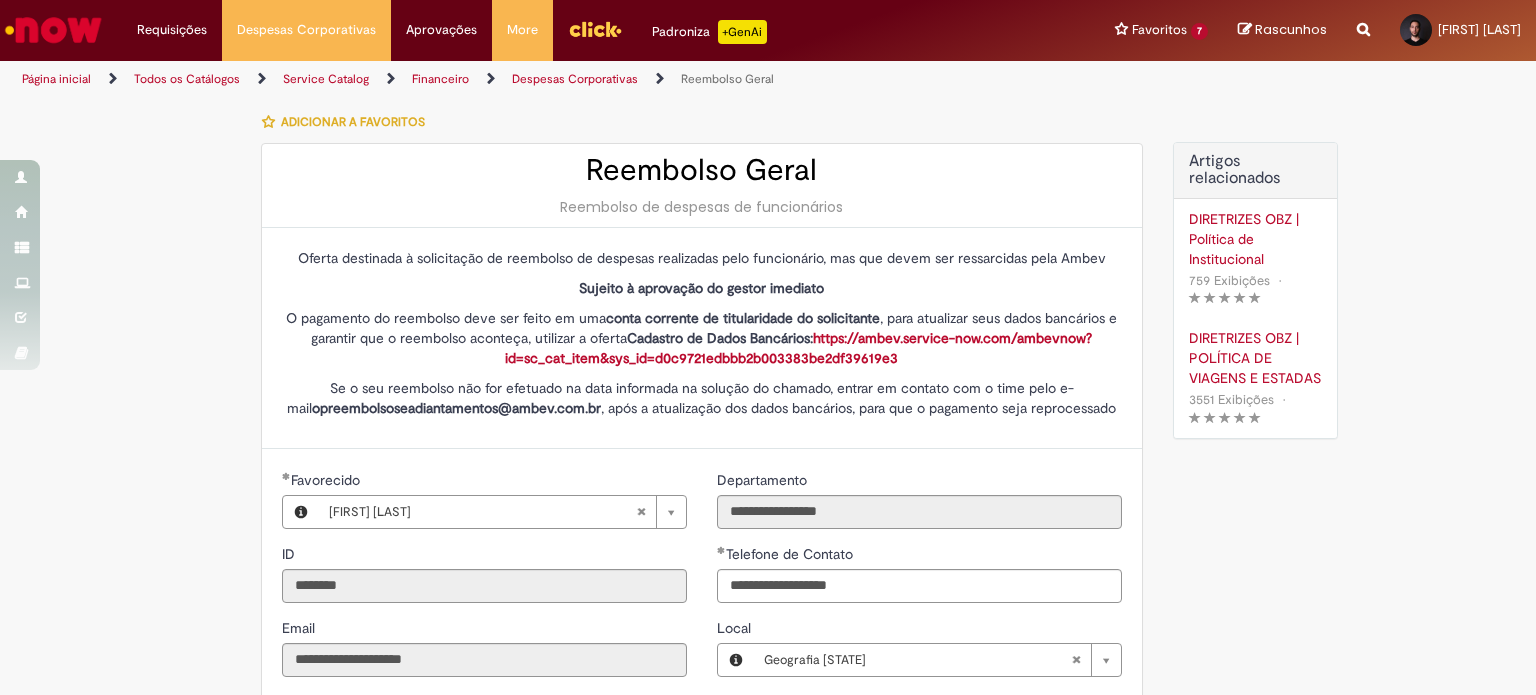 click on "Despesas Corporativas" at bounding box center [575, 79] 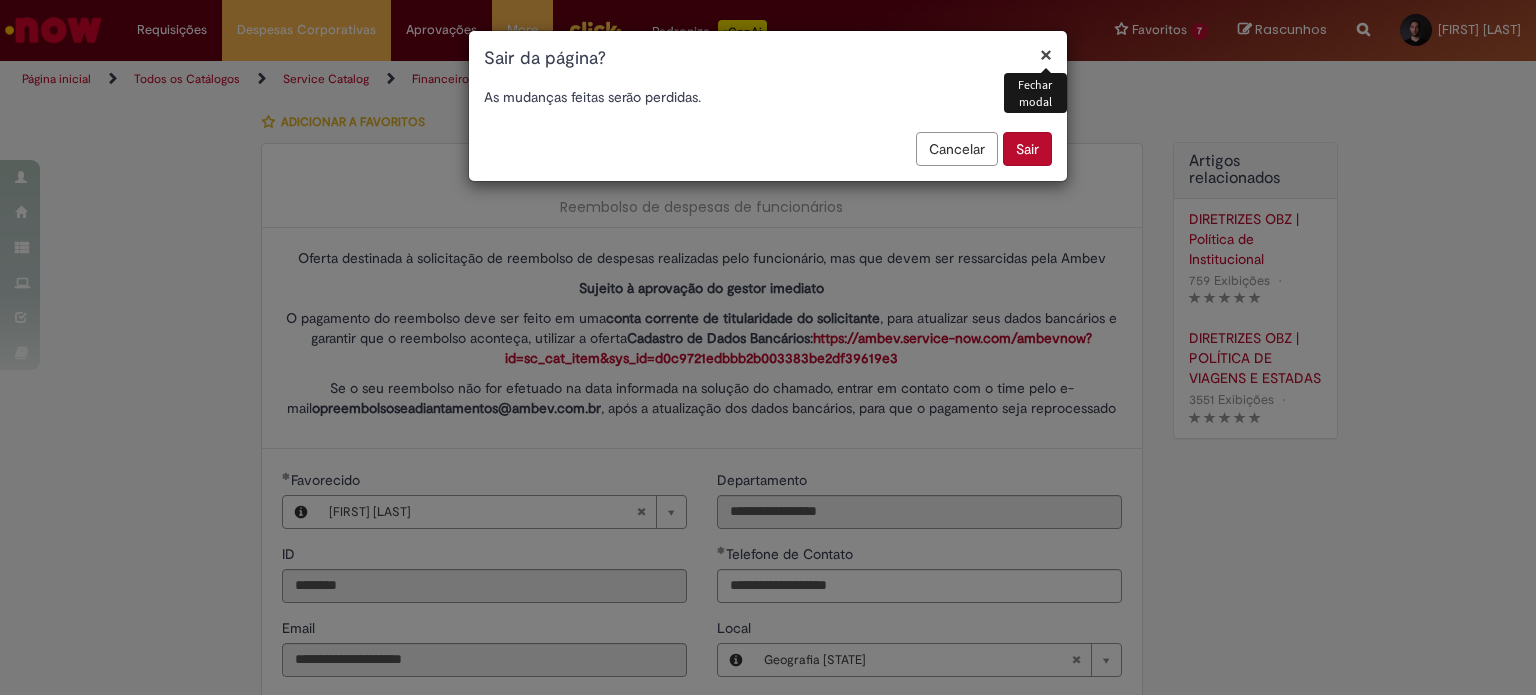 click on "Sair" at bounding box center (1027, 149) 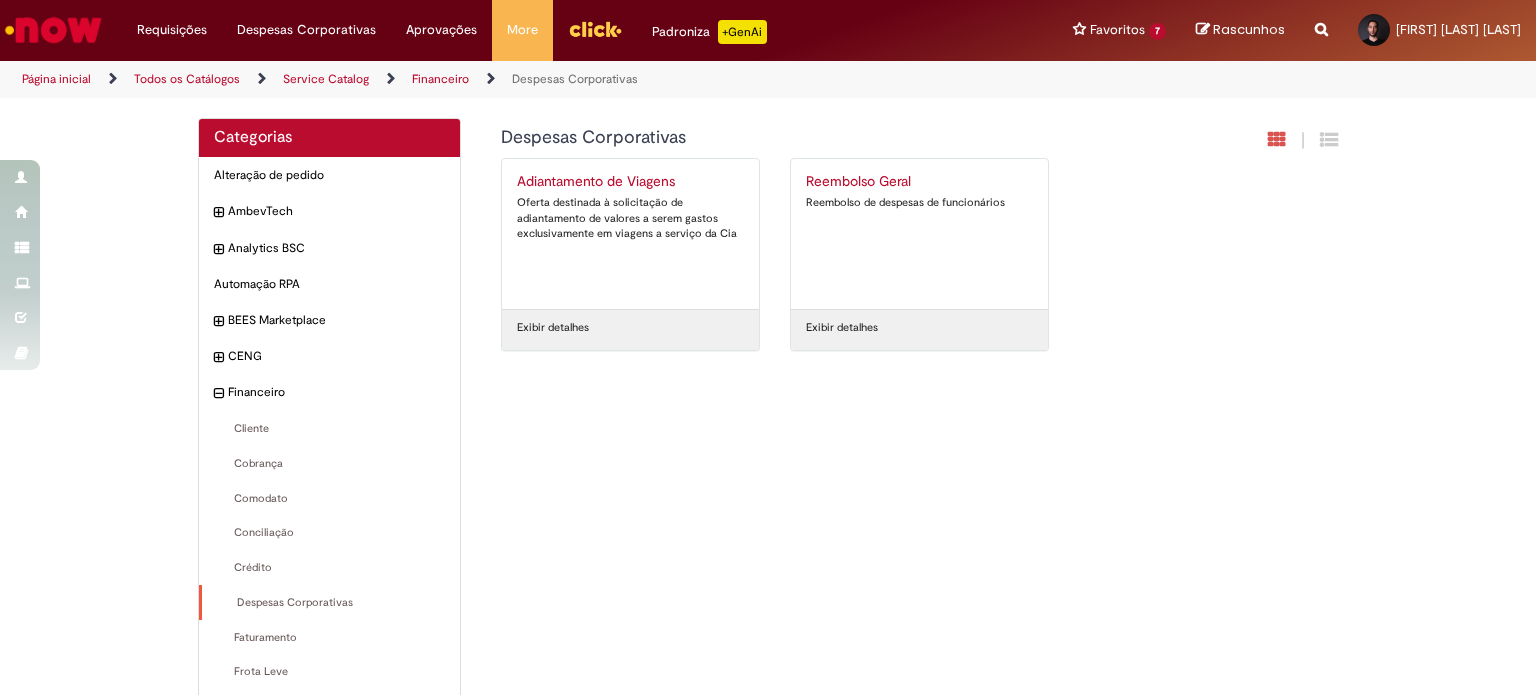 scroll, scrollTop: 0, scrollLeft: 0, axis: both 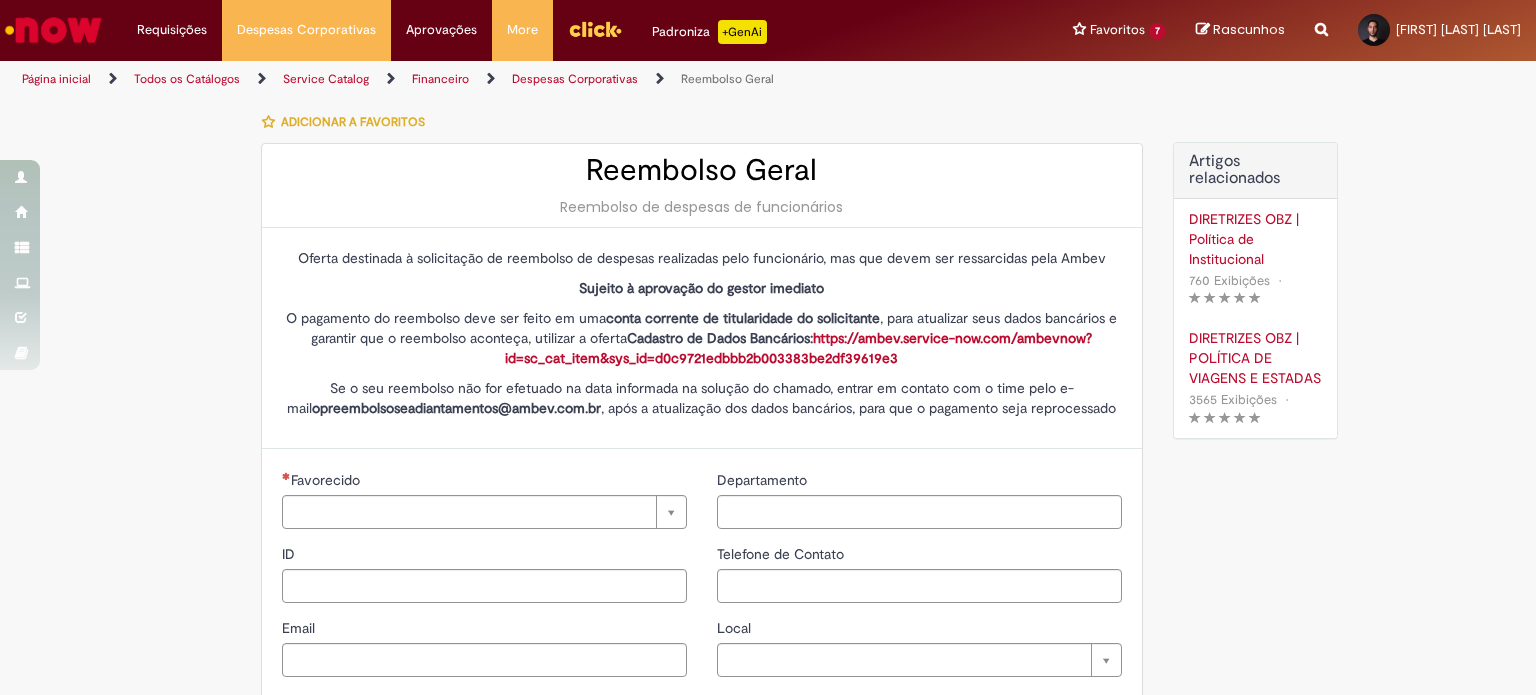 type on "********" 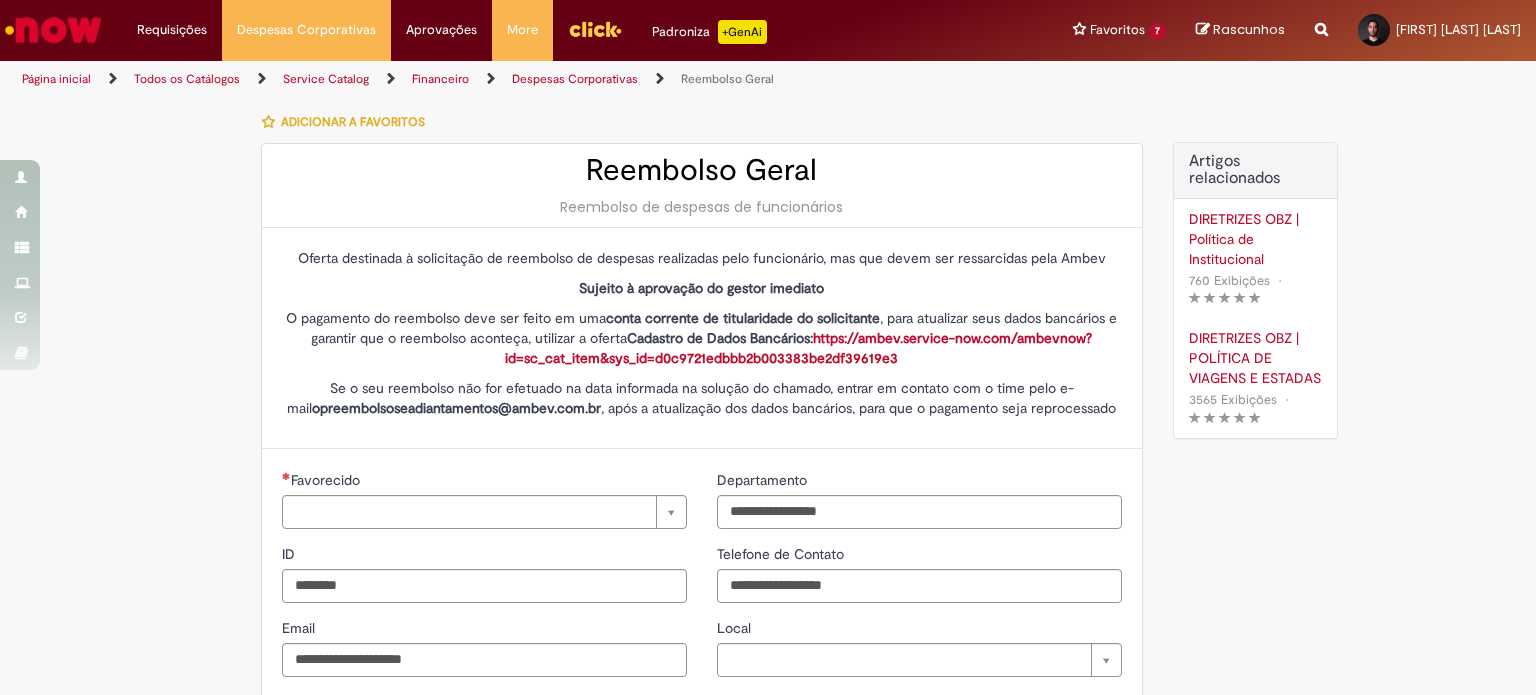 type on "**********" 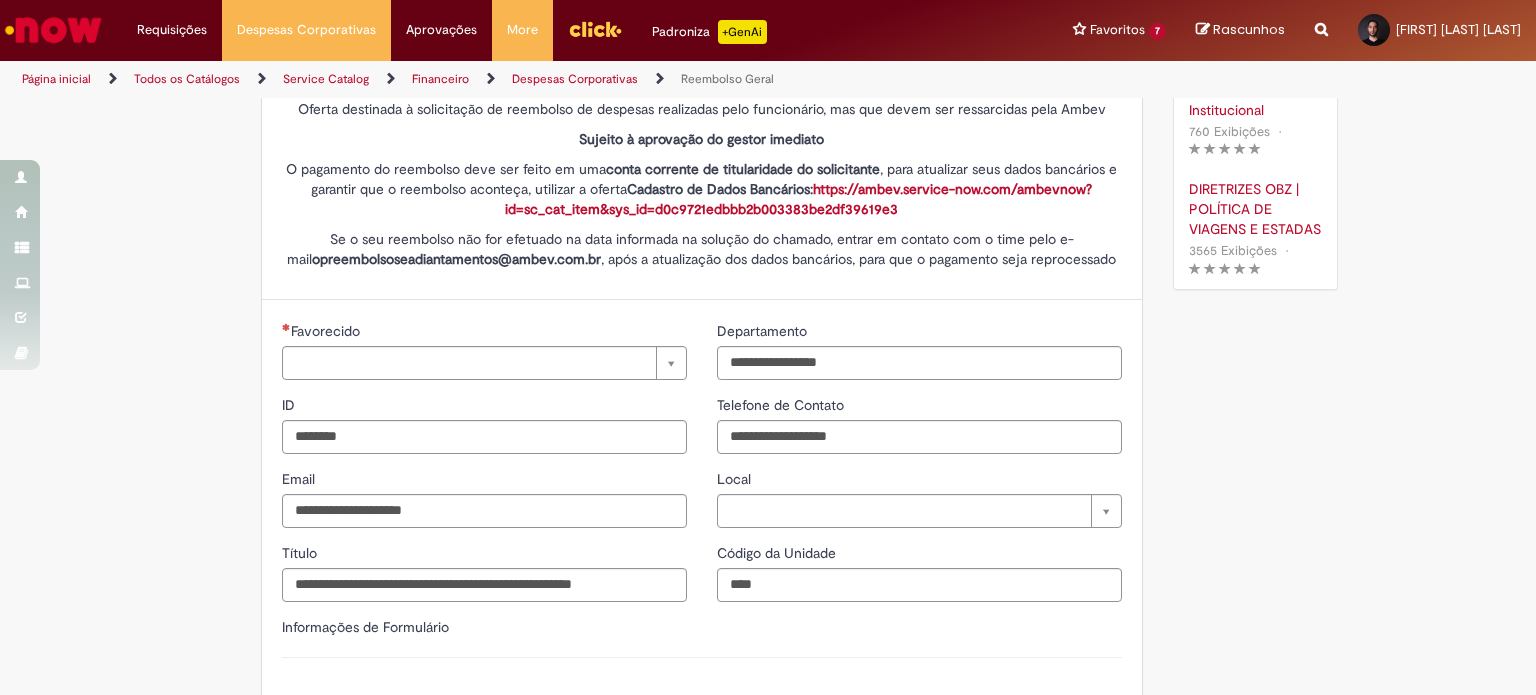 type on "**********" 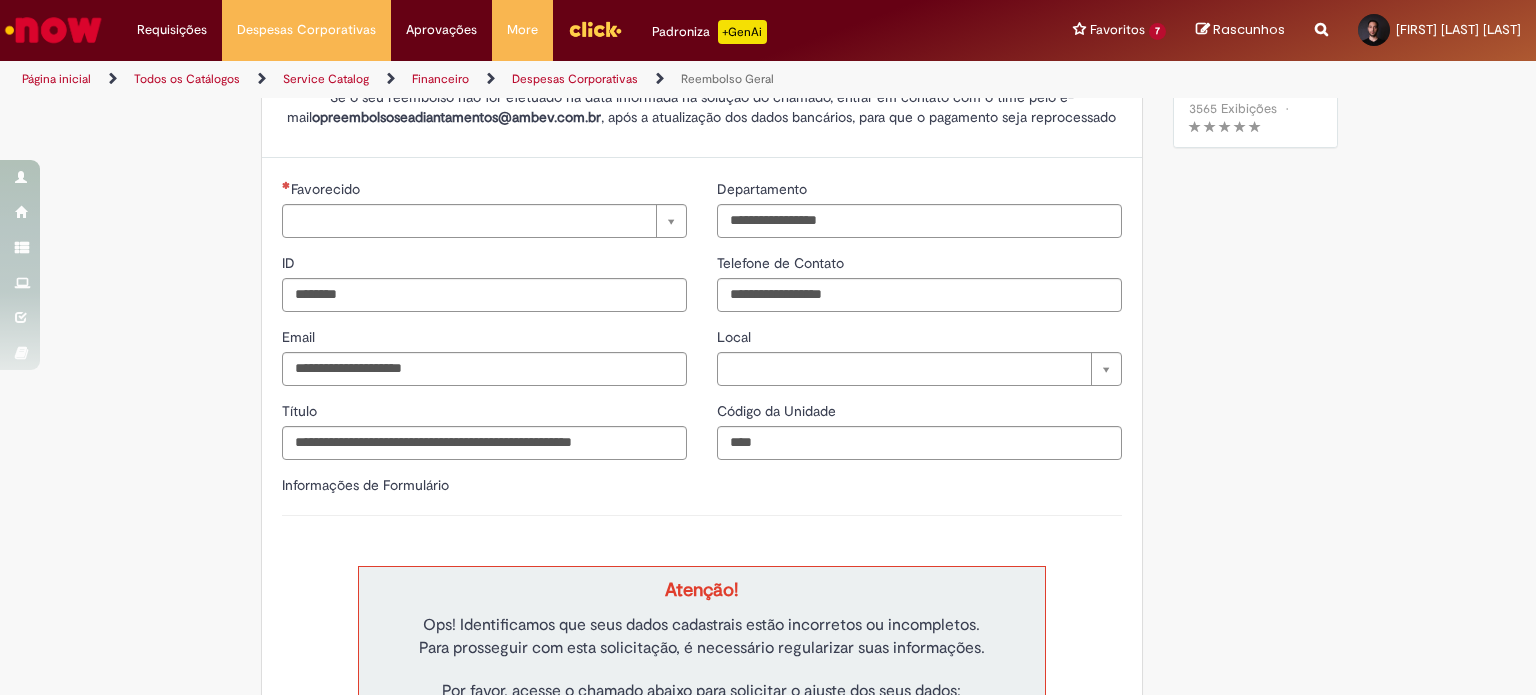 type on "**********" 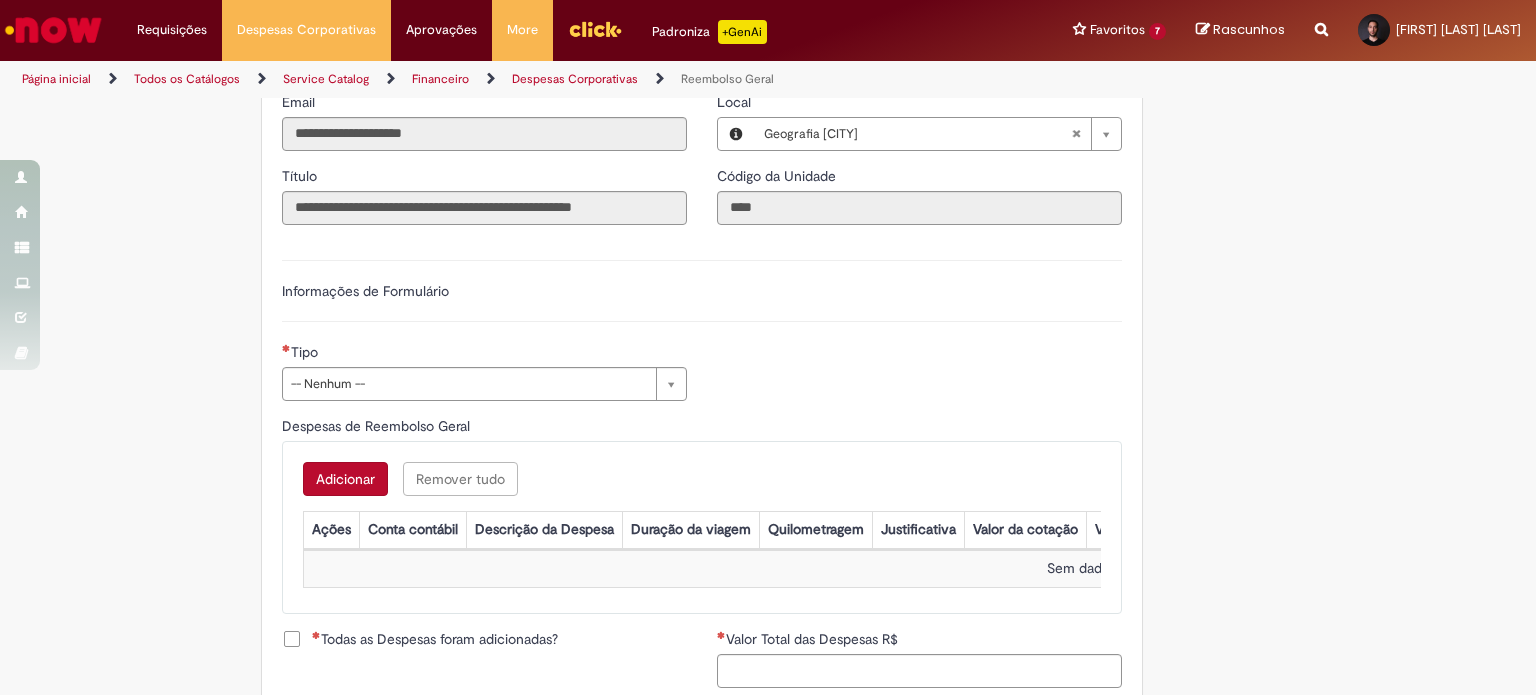 scroll, scrollTop: 600, scrollLeft: 0, axis: vertical 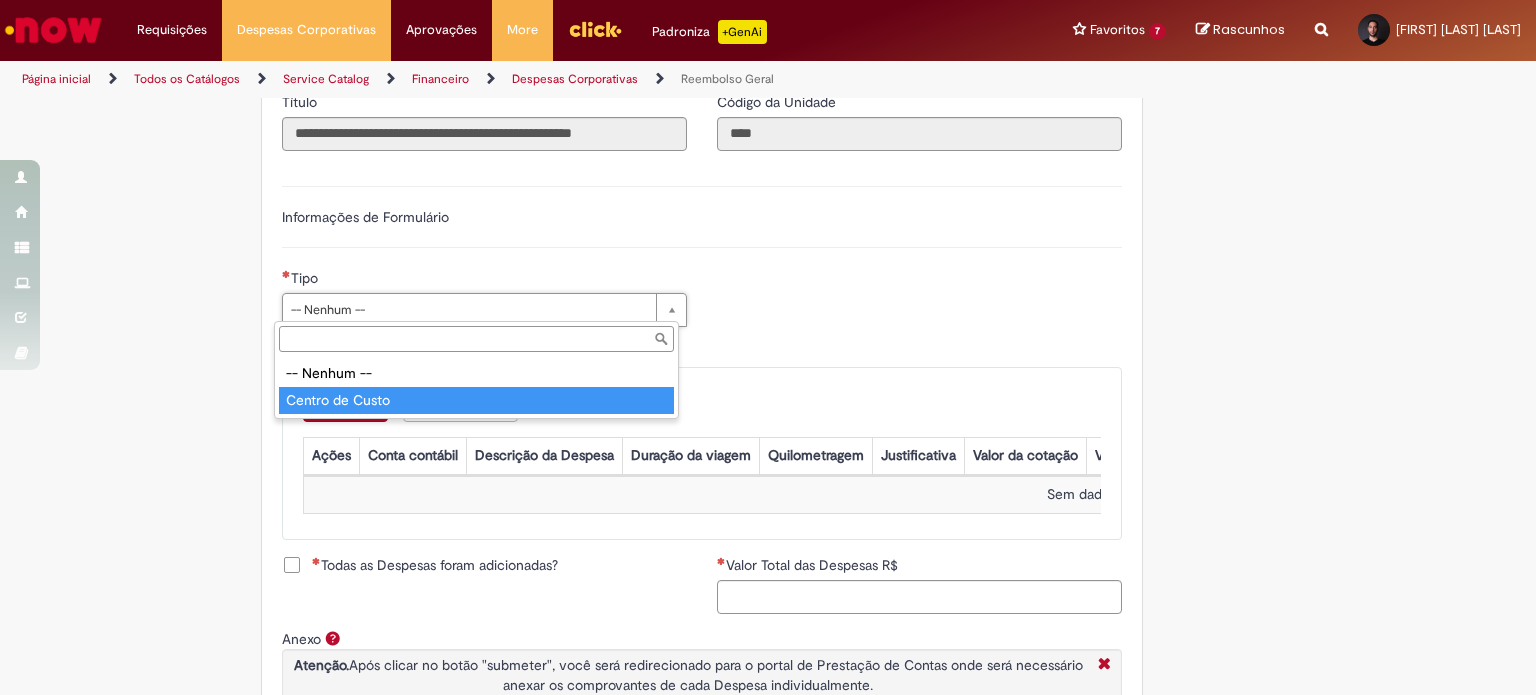 type on "**********" 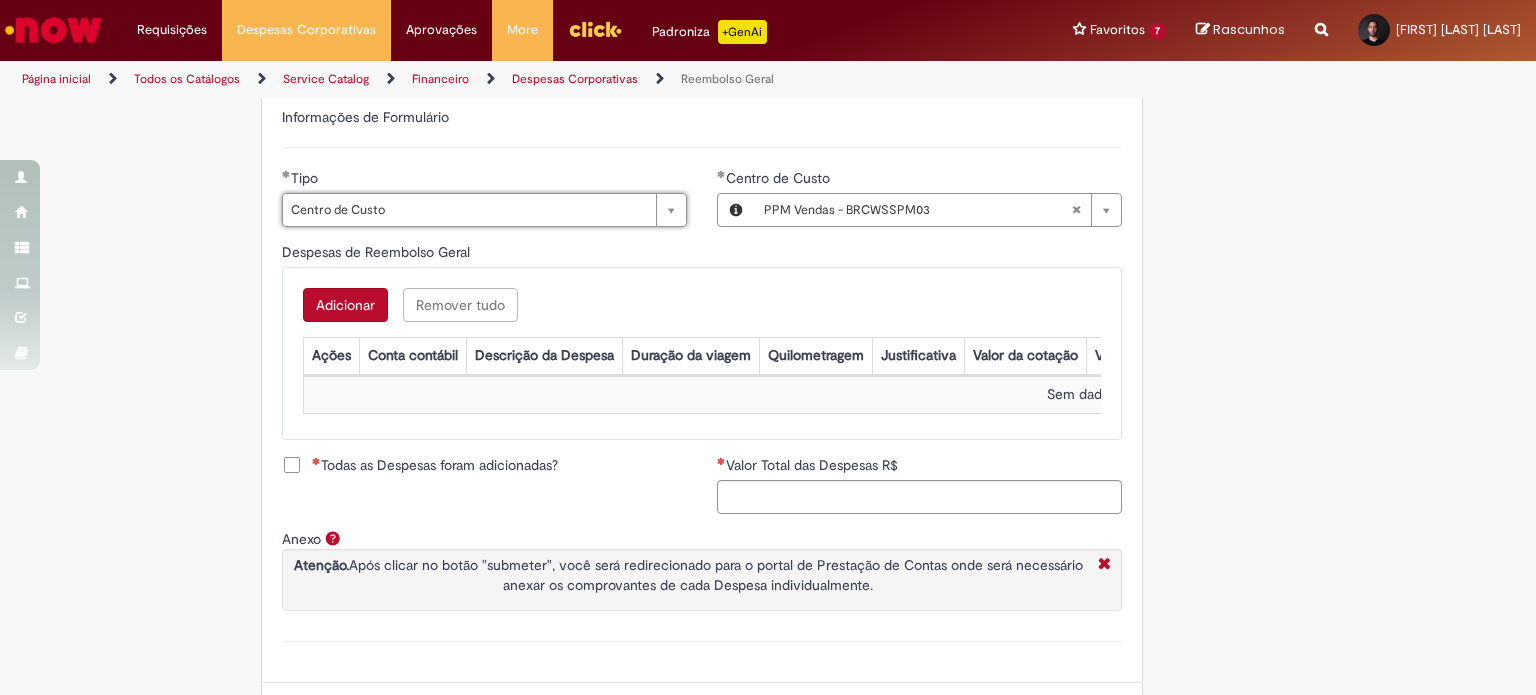 scroll, scrollTop: 600, scrollLeft: 0, axis: vertical 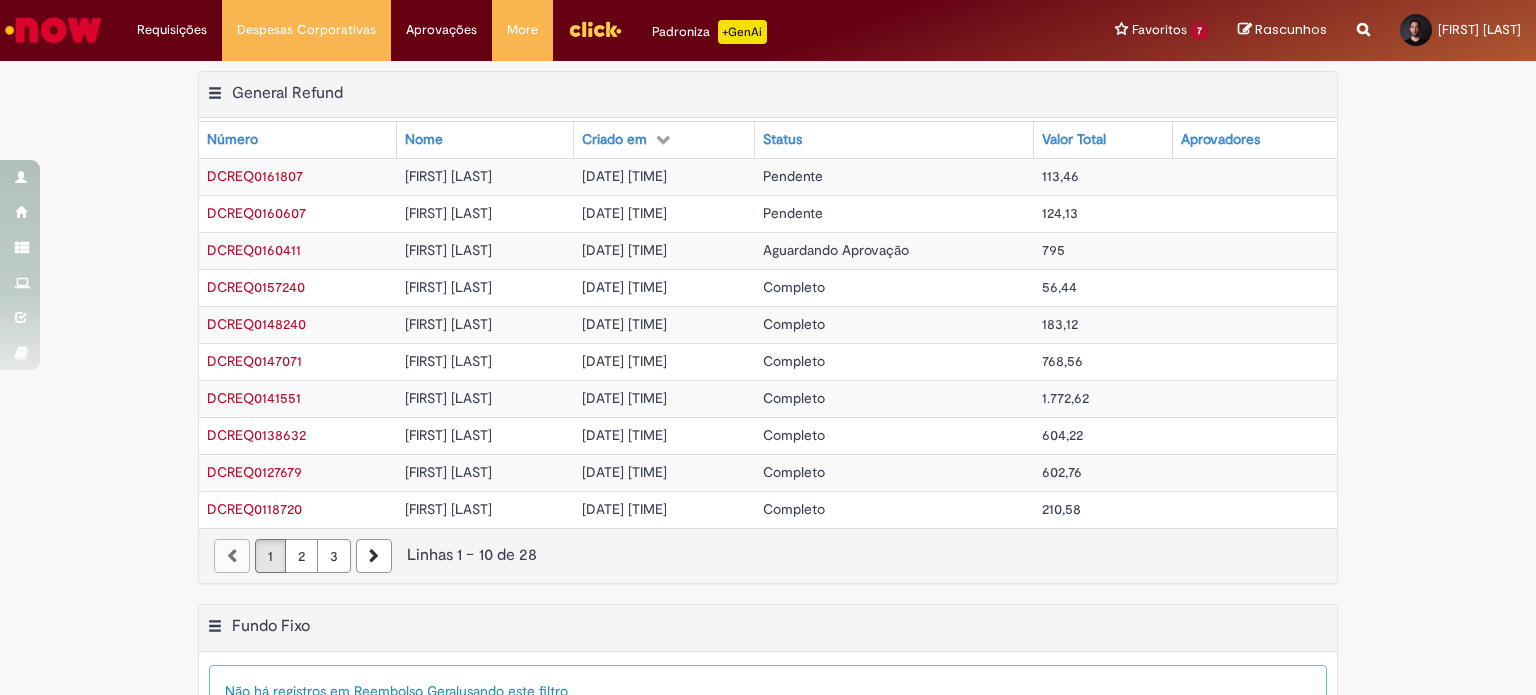click on "[FIRST] [LAST]" at bounding box center (485, 213) 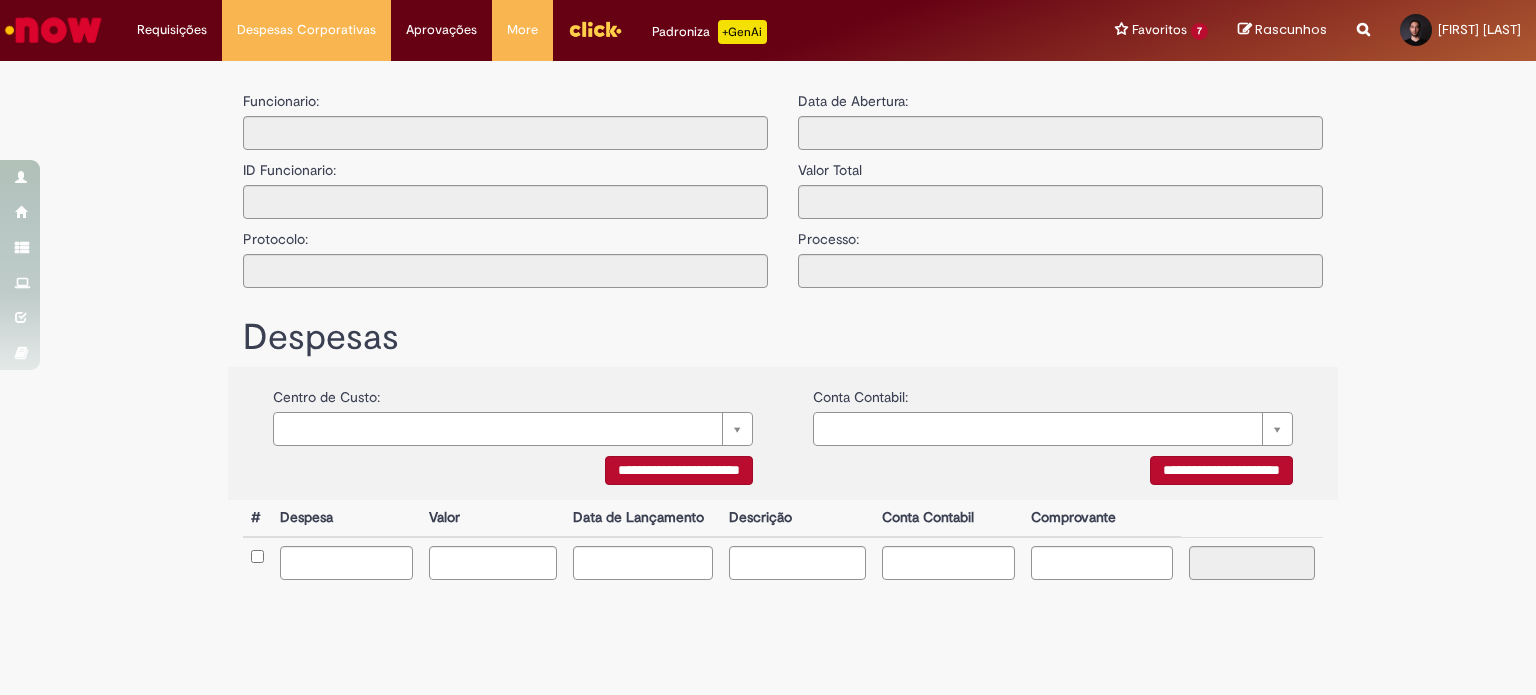 type on "**********" 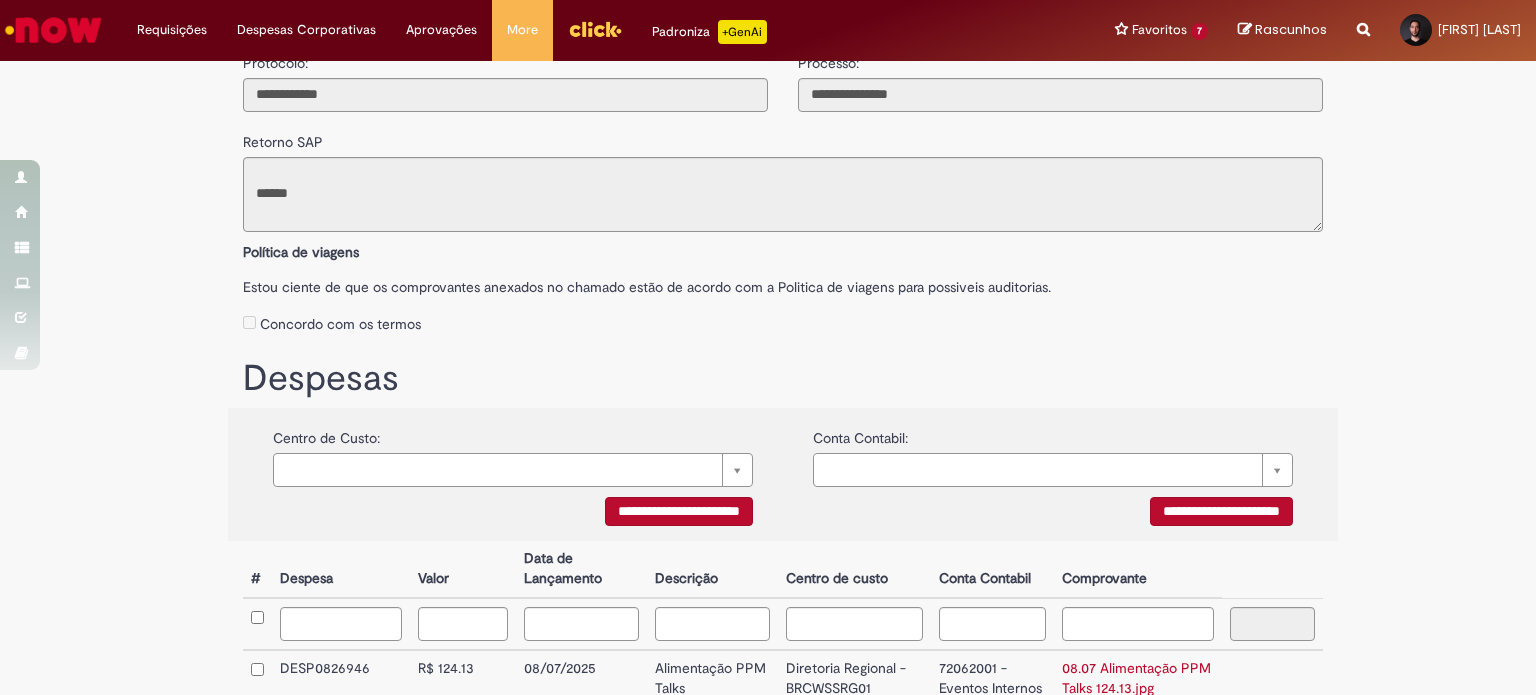 scroll, scrollTop: 300, scrollLeft: 0, axis: vertical 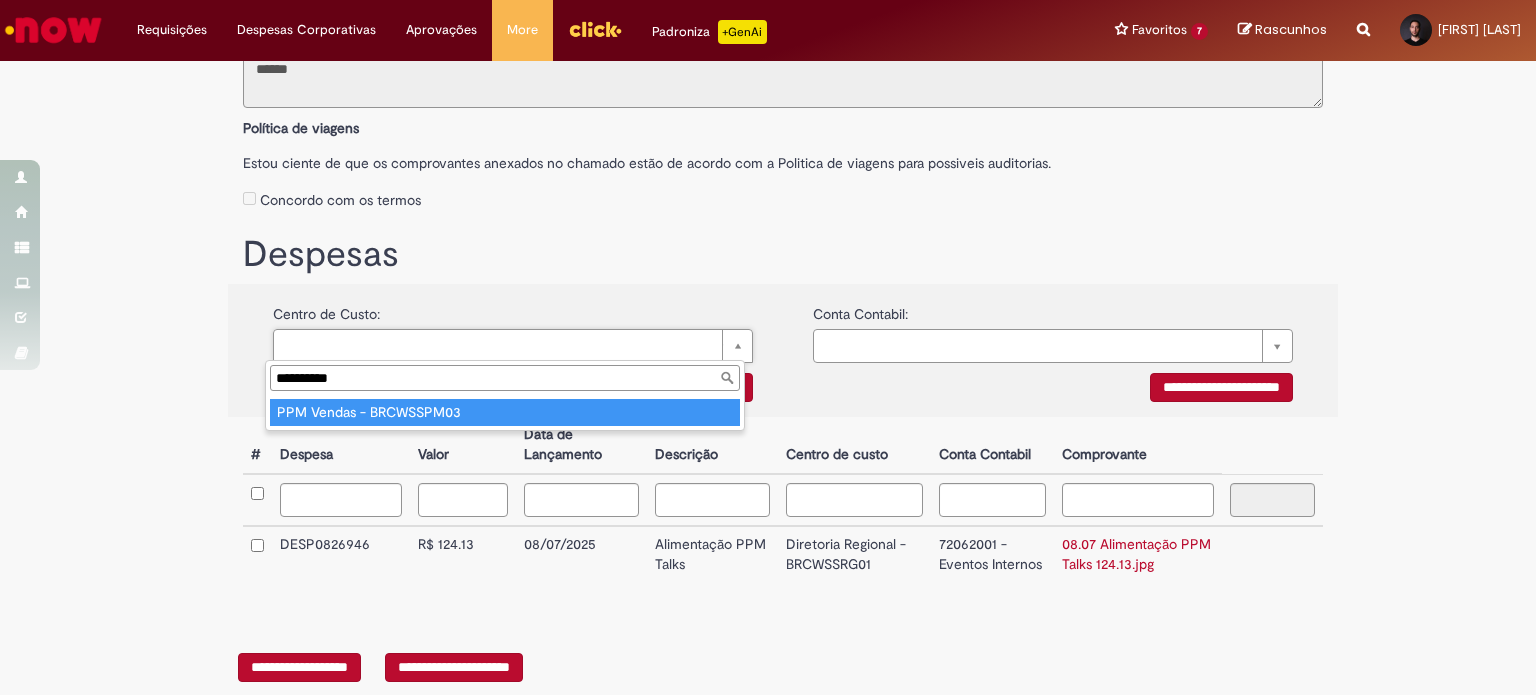 drag, startPoint x: 372, startPoint y: 378, endPoint x: 253, endPoint y: 368, distance: 119.419426 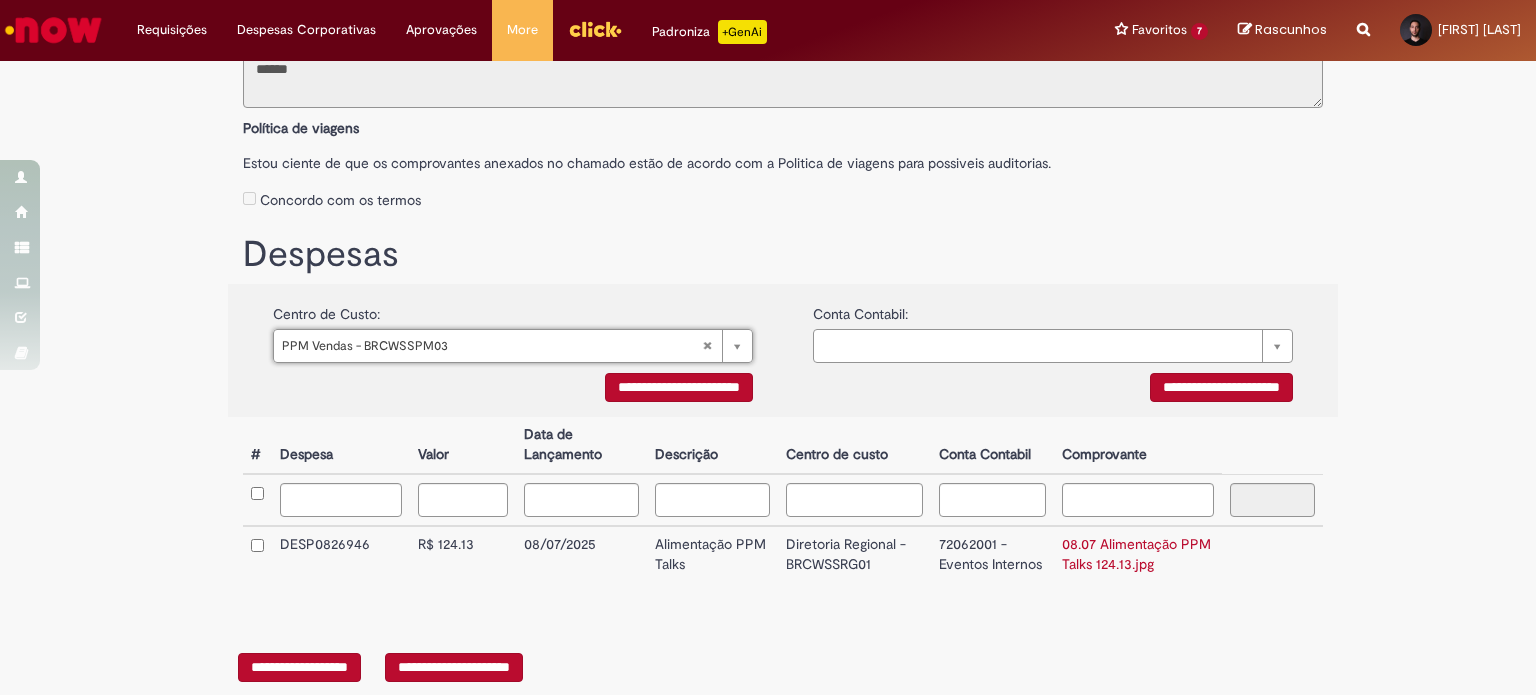 type on "**********" 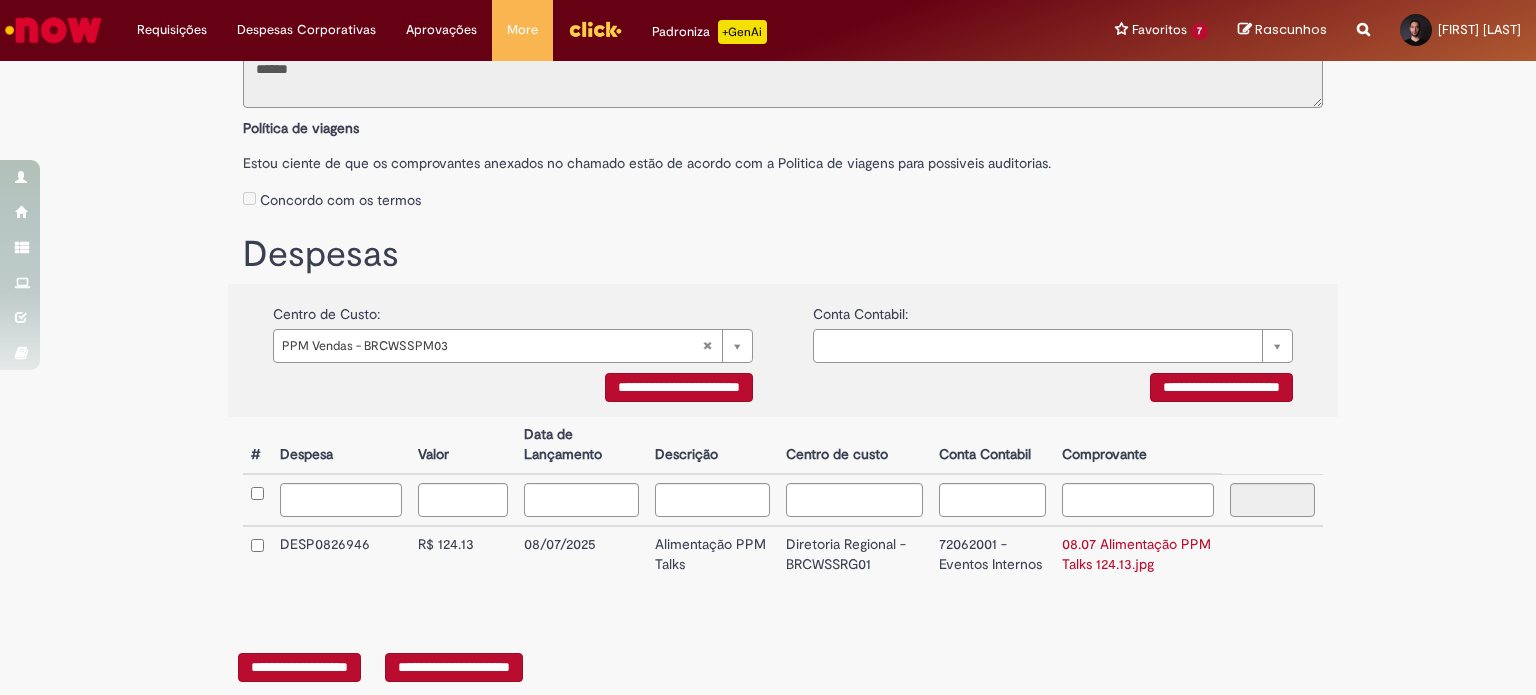 click on "**********" at bounding box center (679, 387) 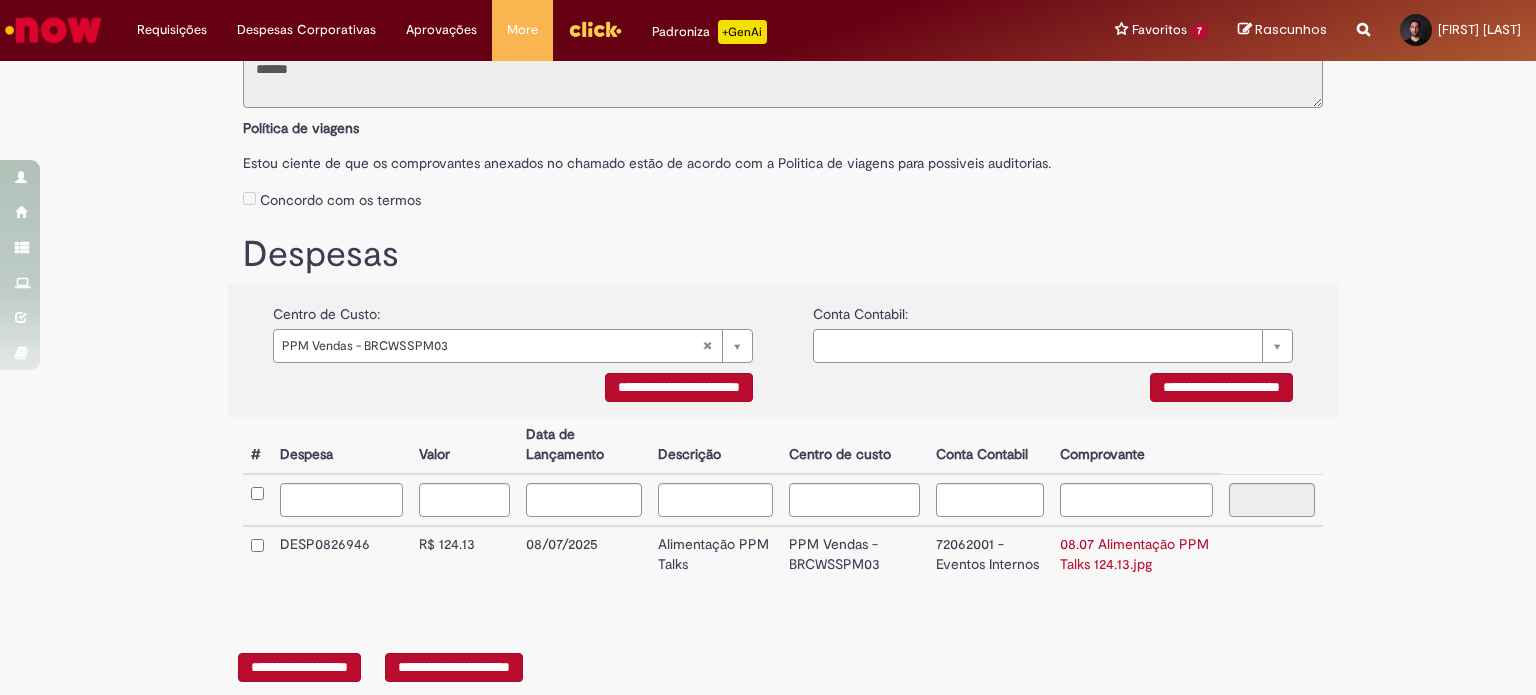 click on "**********" at bounding box center (454, 667) 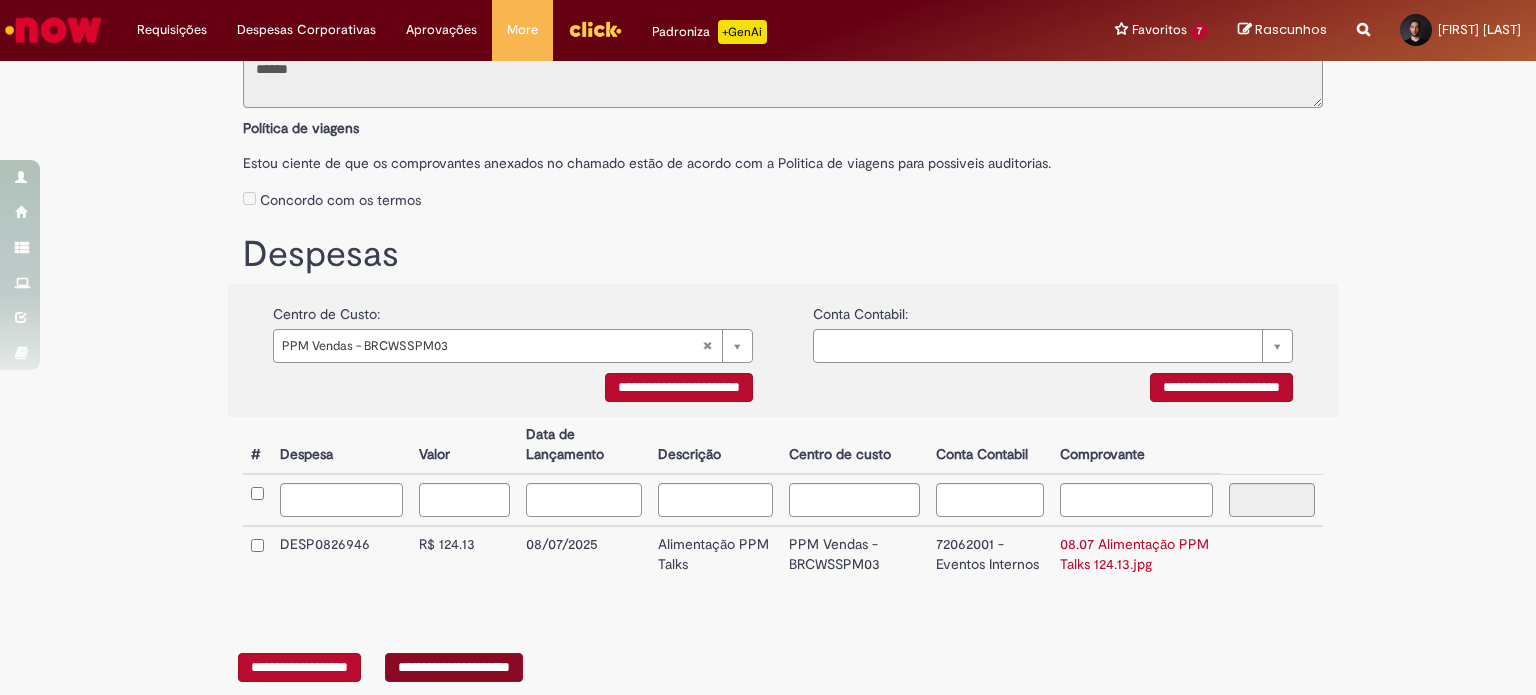 scroll, scrollTop: 0, scrollLeft: 0, axis: both 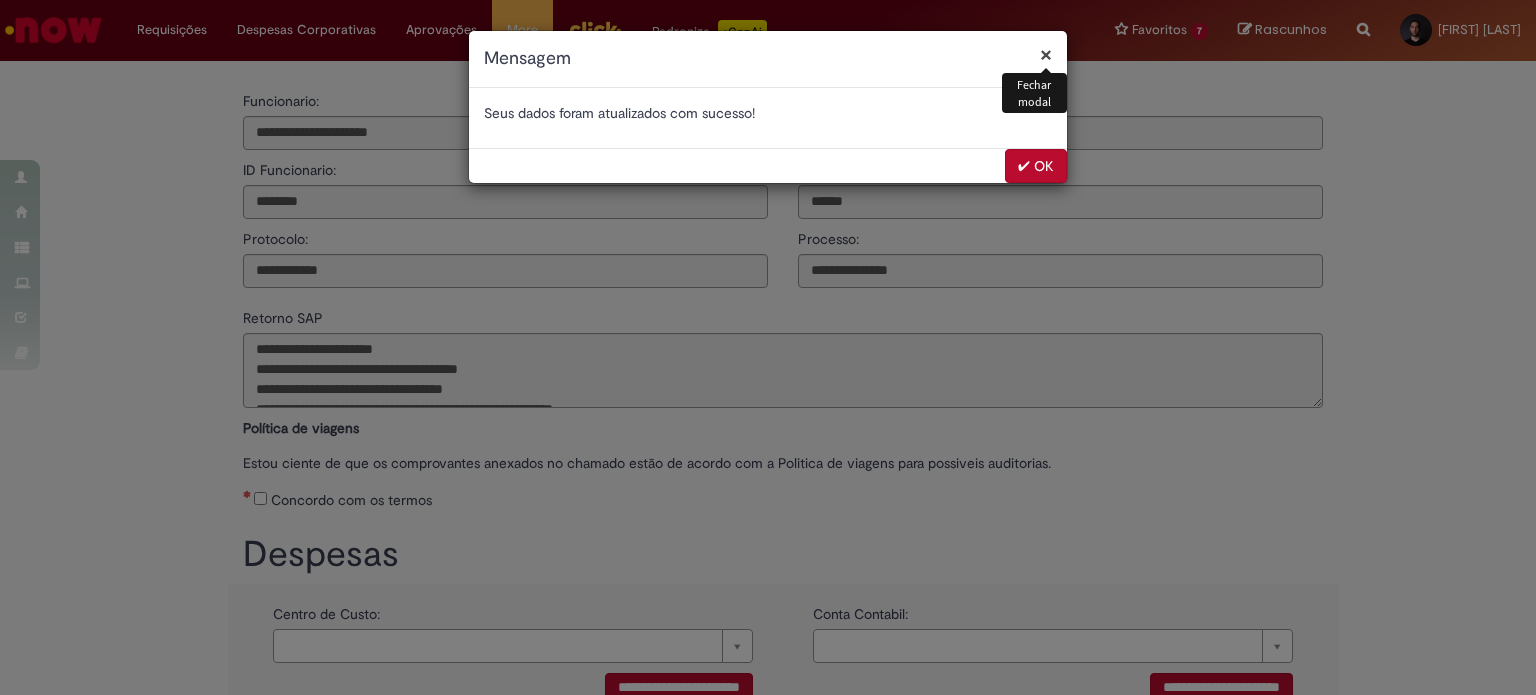 click on "✔ OK" at bounding box center (1036, 166) 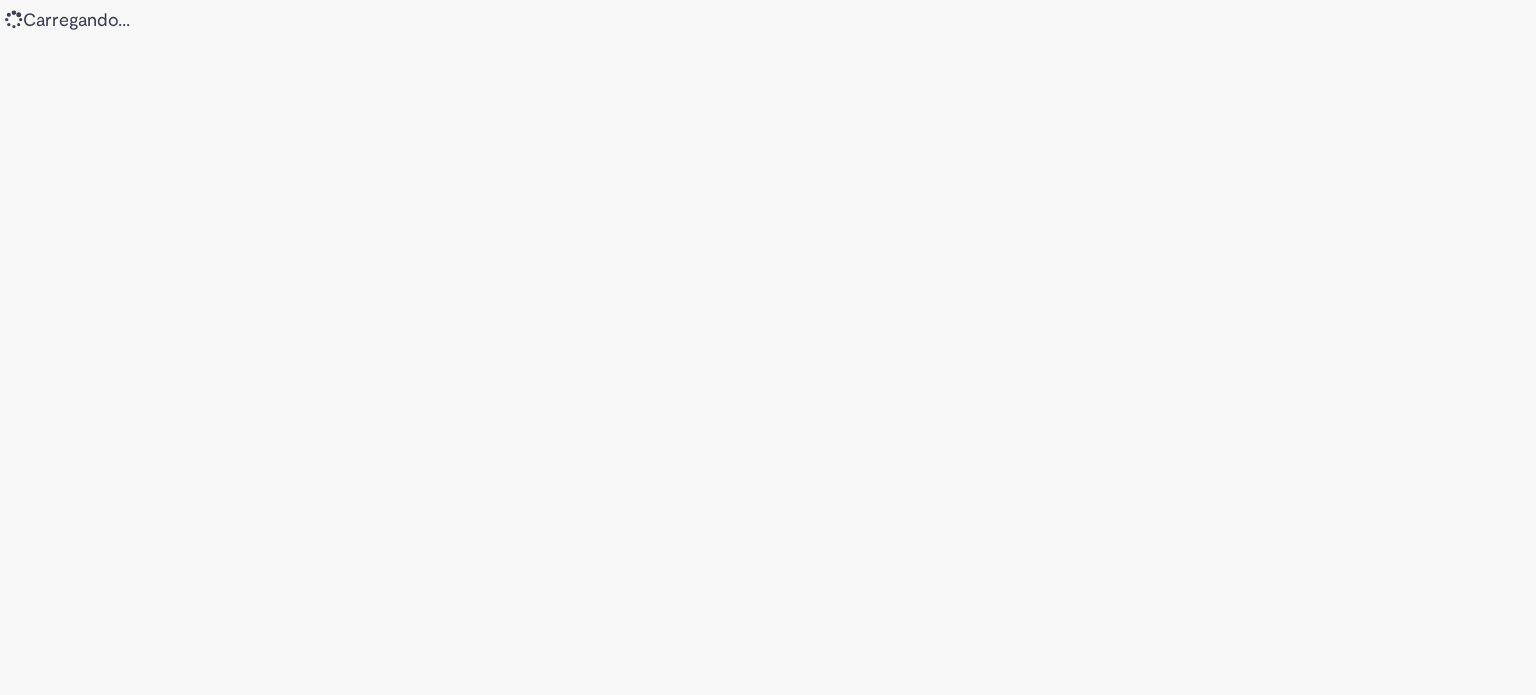 scroll, scrollTop: 0, scrollLeft: 0, axis: both 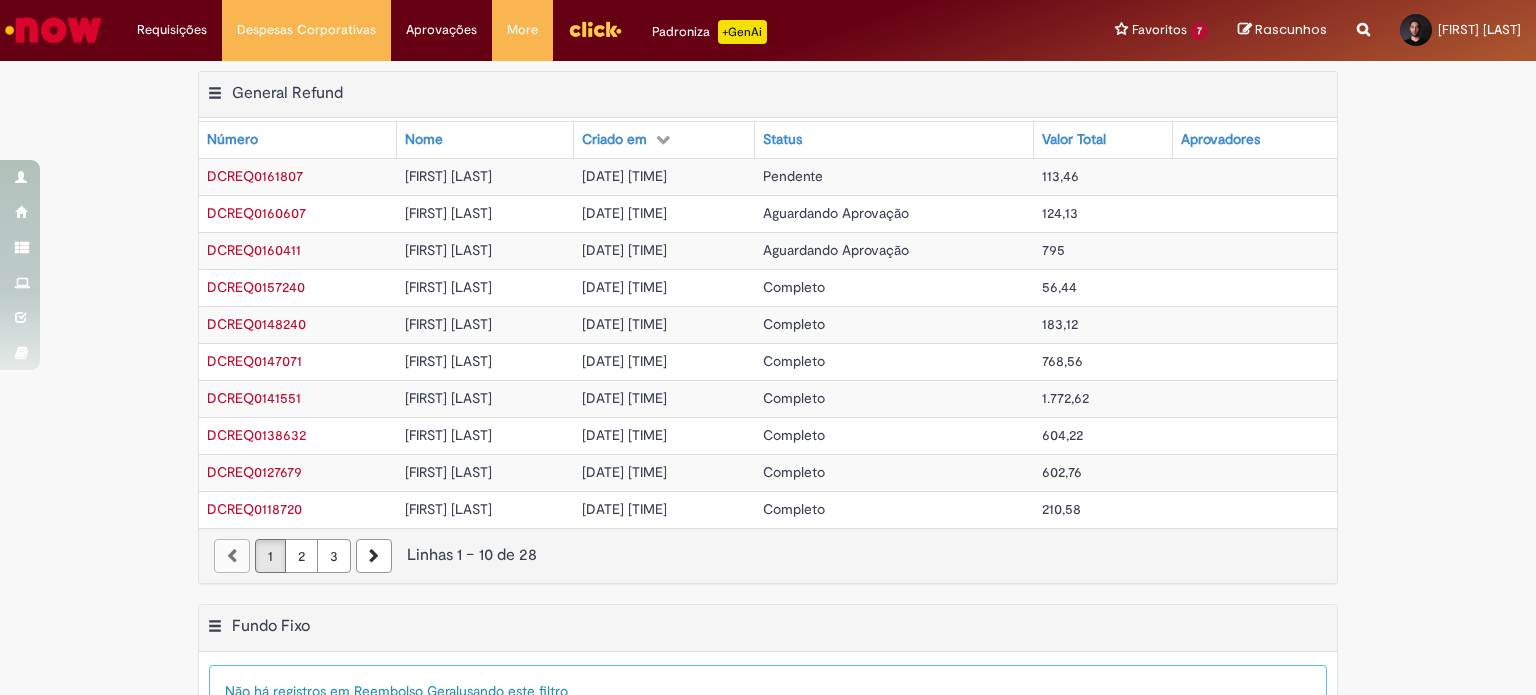 click on "[FIRST] [LAST]" at bounding box center [448, 176] 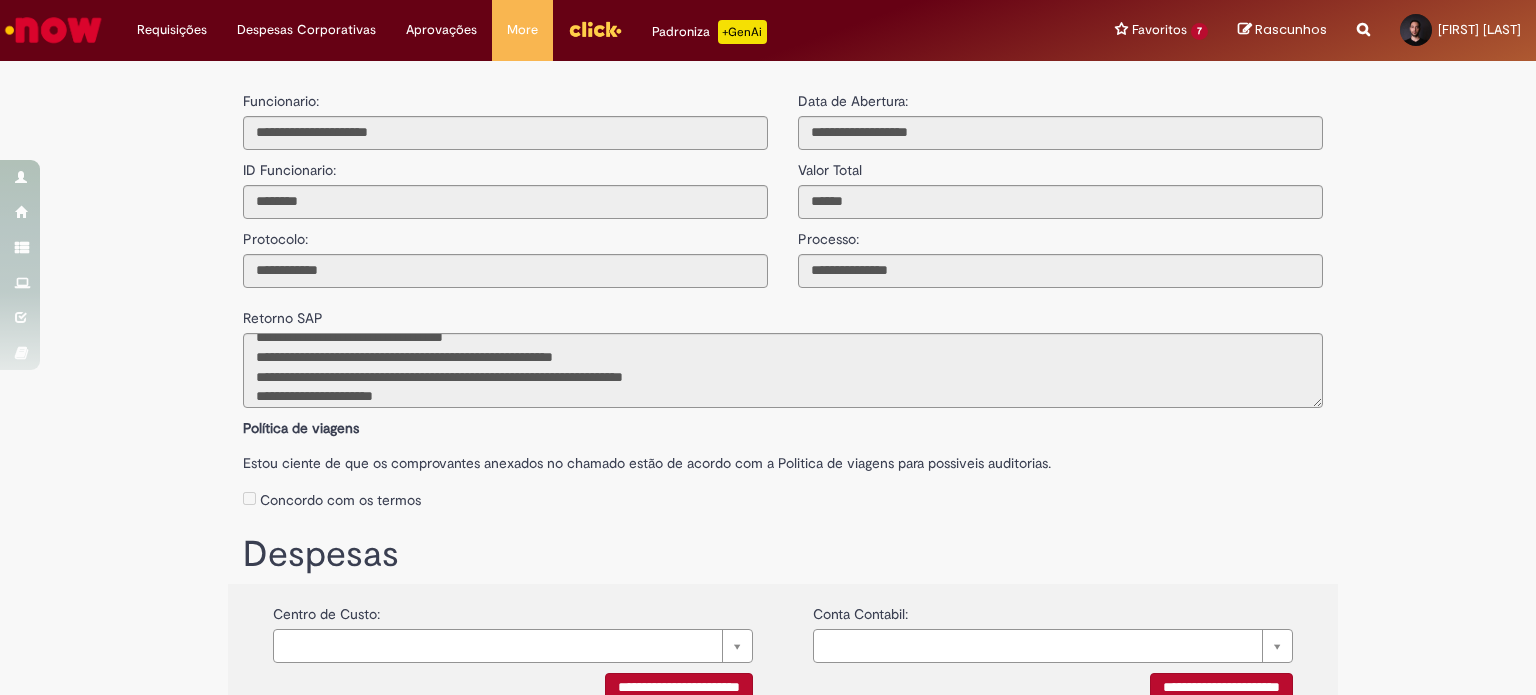 scroll, scrollTop: 98, scrollLeft: 0, axis: vertical 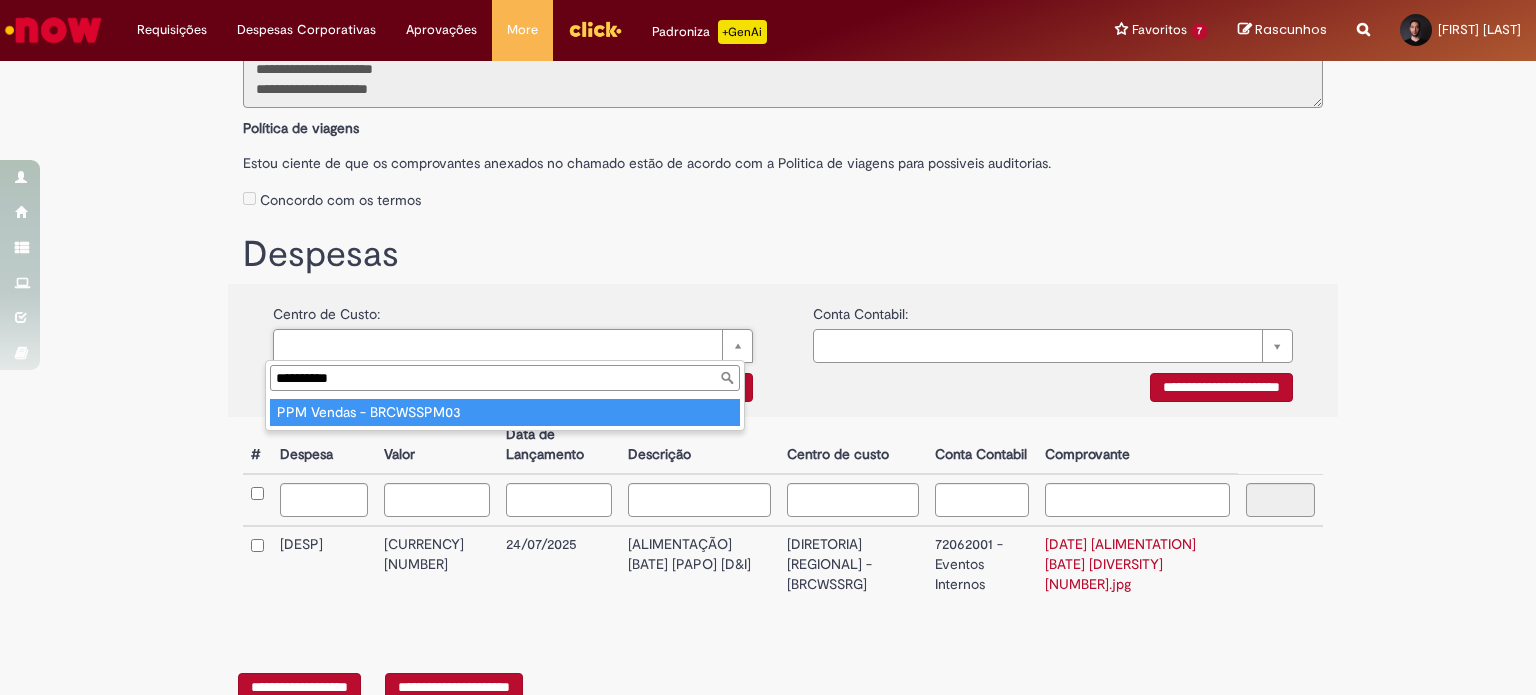 type on "**********" 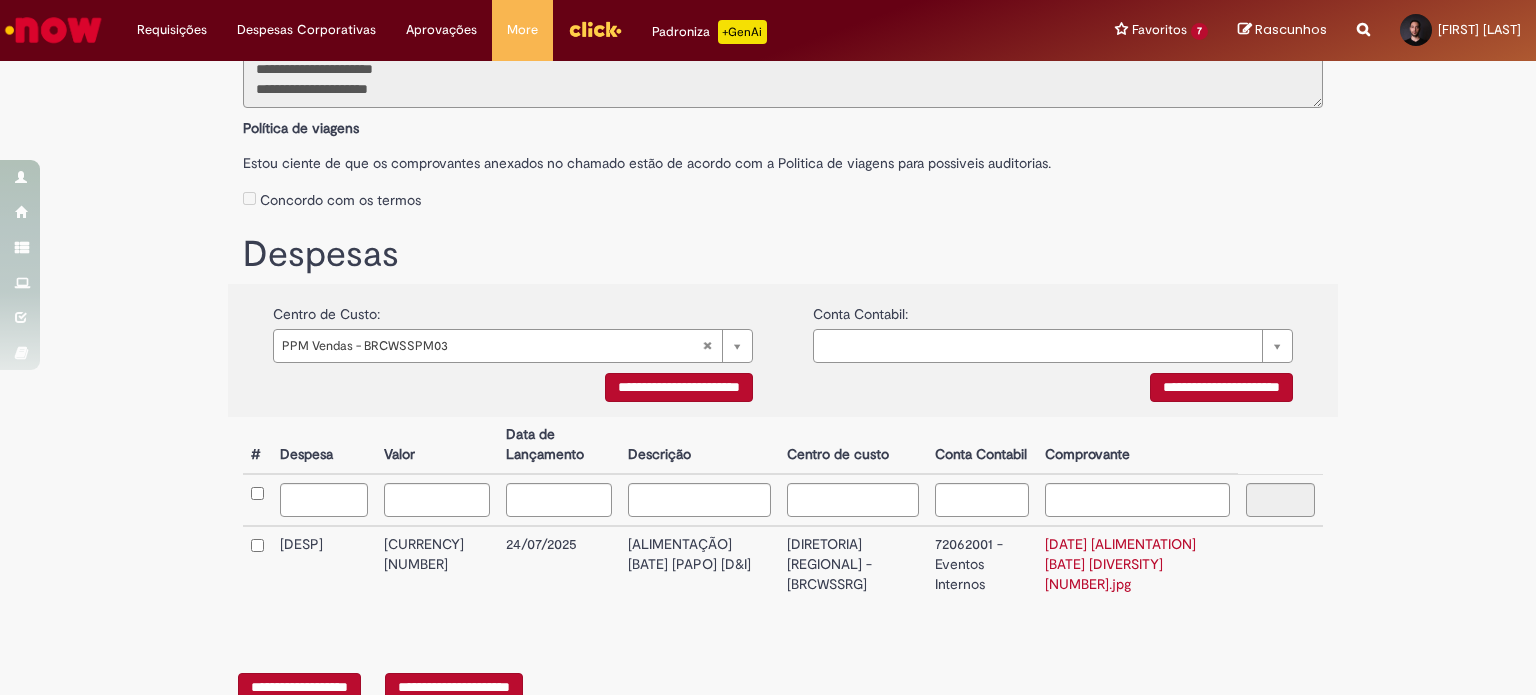 click on "**********" at bounding box center (679, 387) 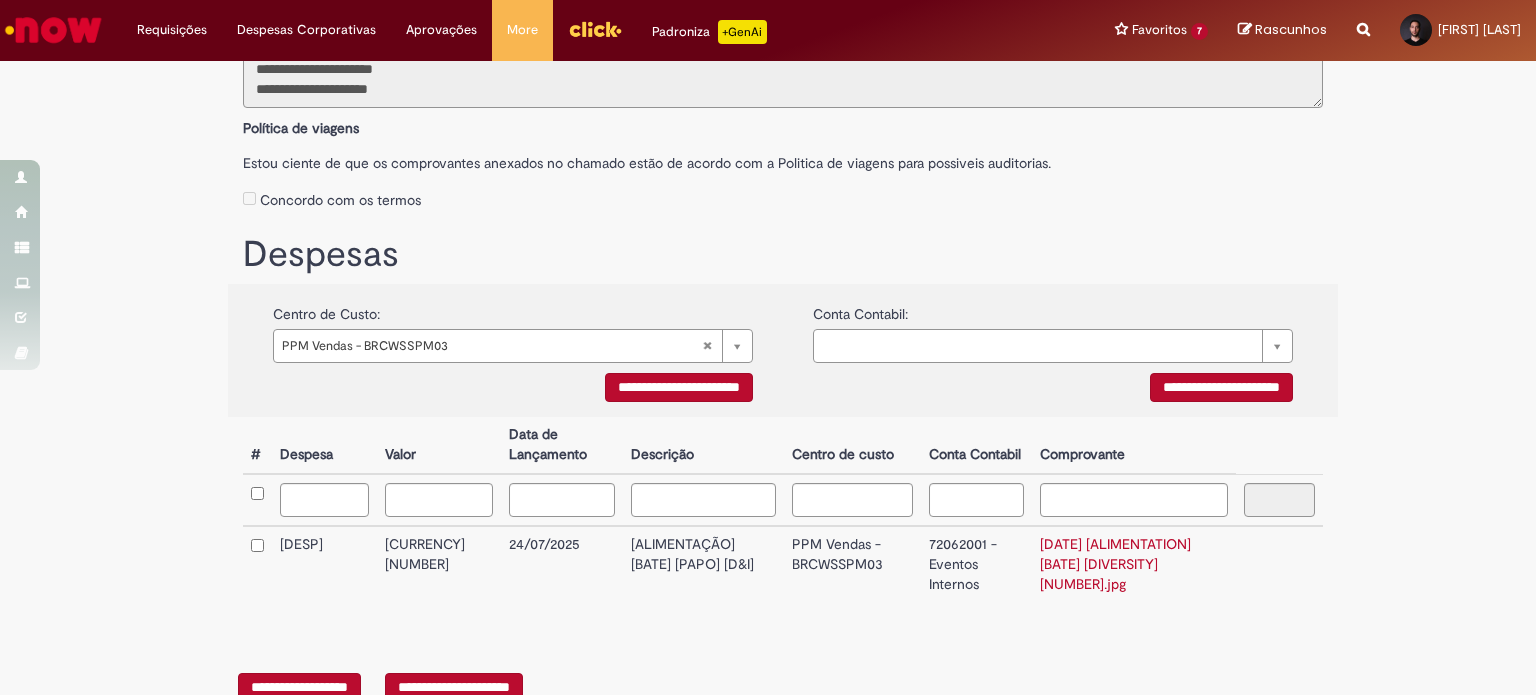 scroll, scrollTop: 342, scrollLeft: 0, axis: vertical 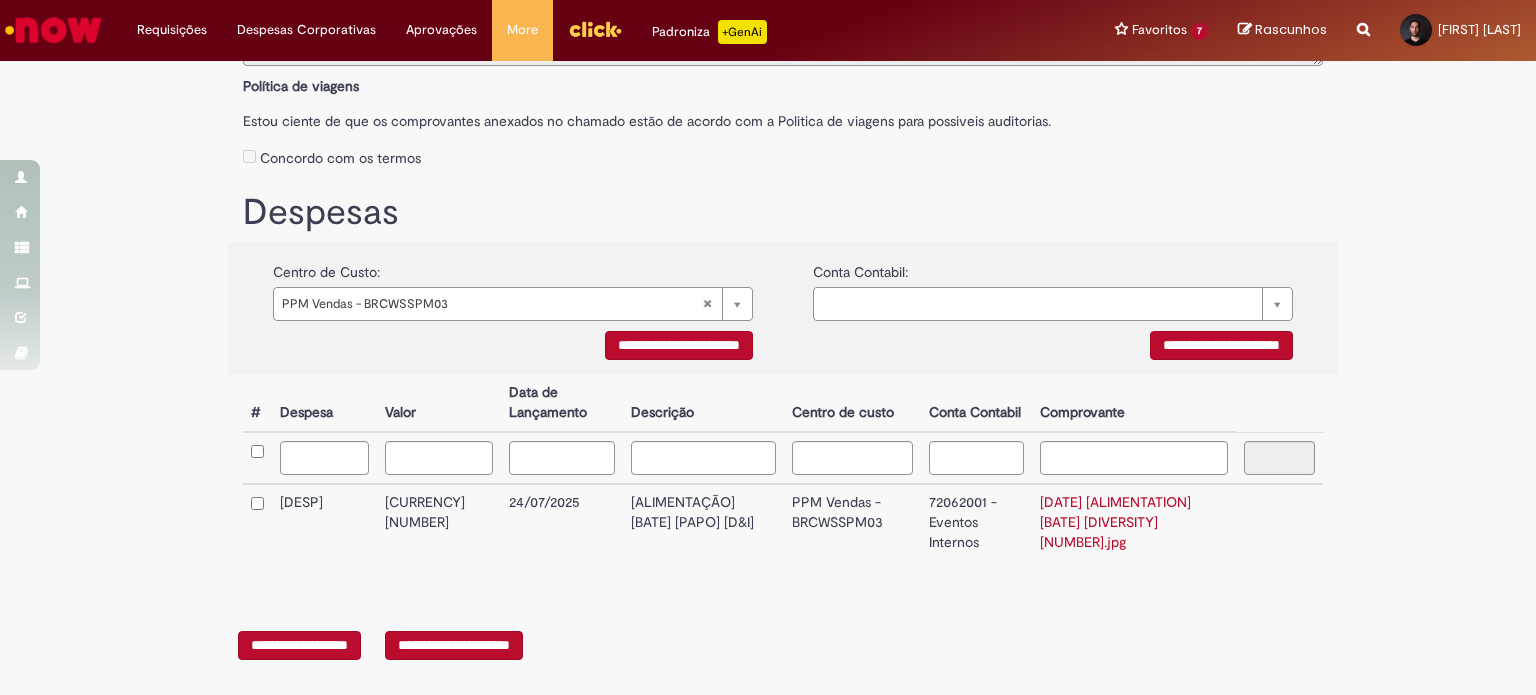 click on "**********" at bounding box center (454, 645) 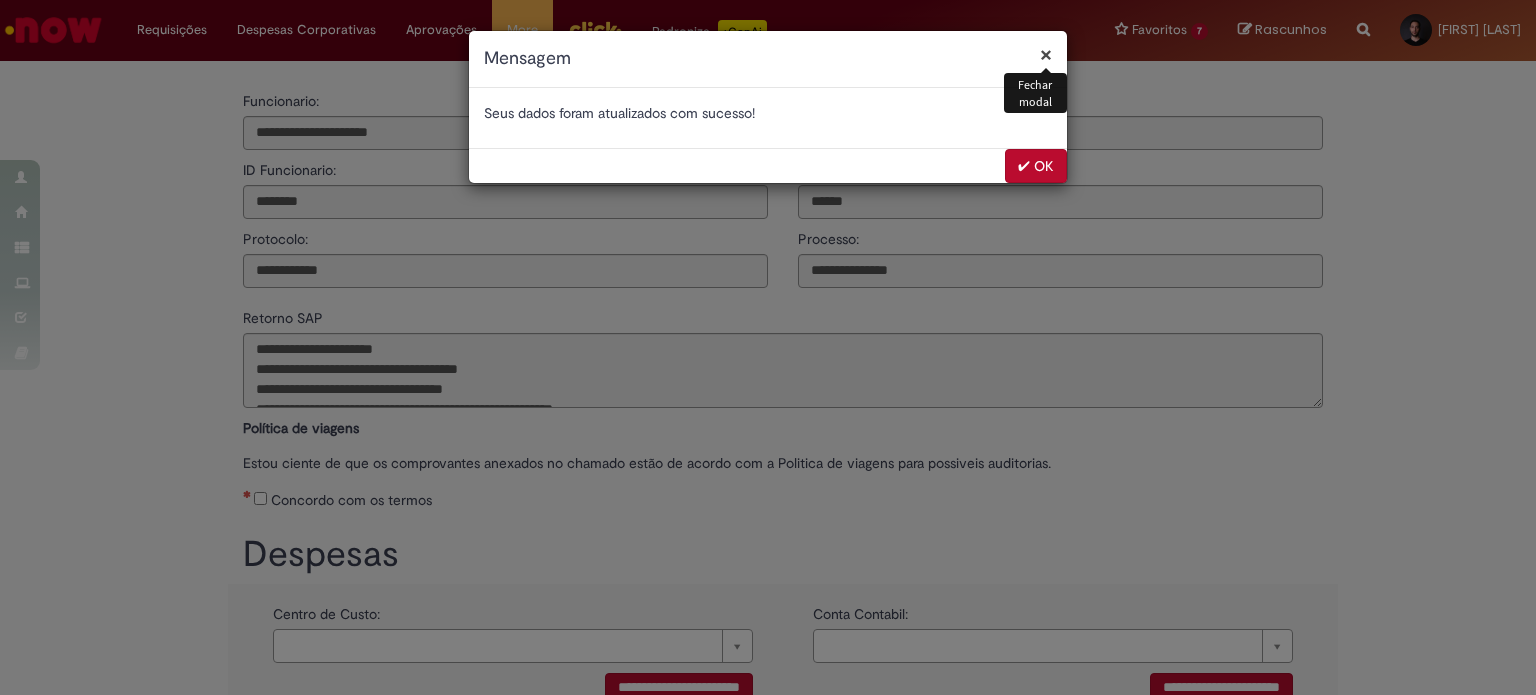 click on "✔ OK" at bounding box center (1036, 166) 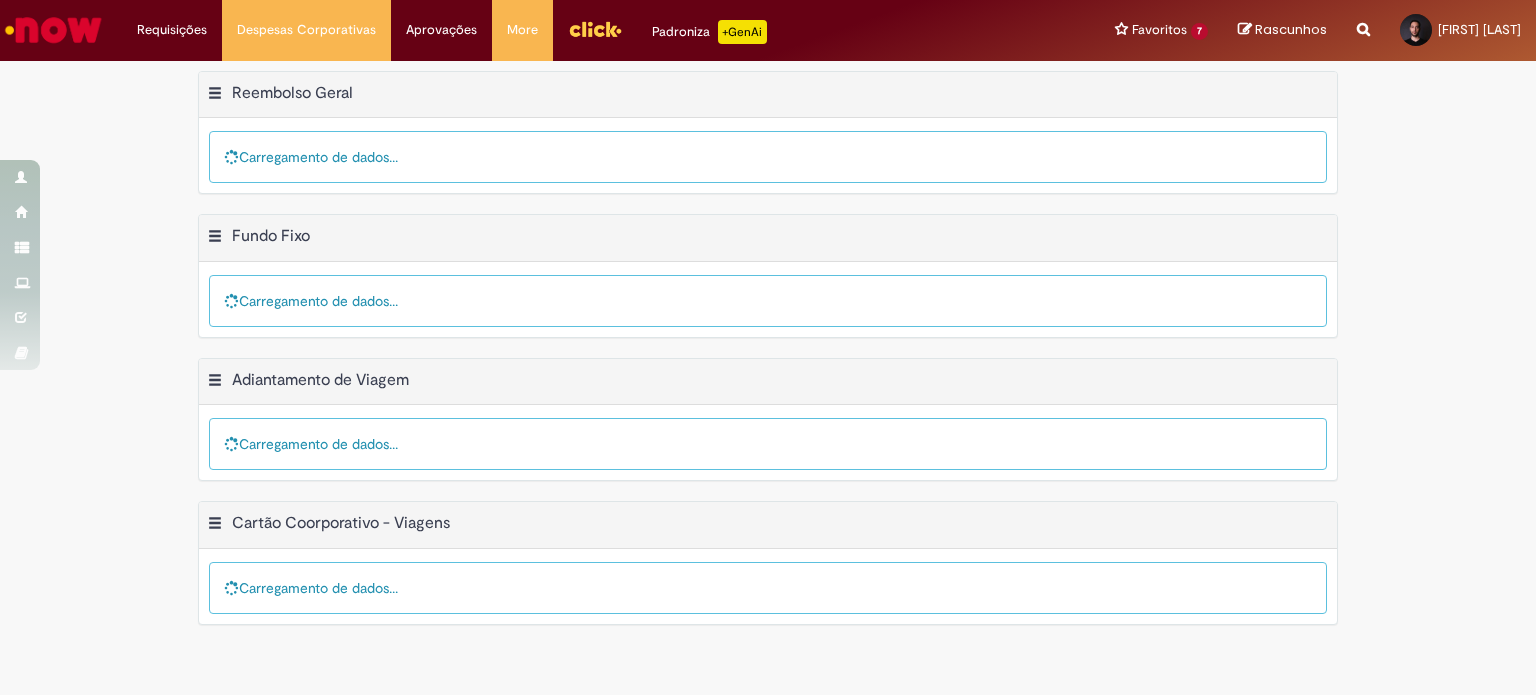 scroll, scrollTop: 0, scrollLeft: 0, axis: both 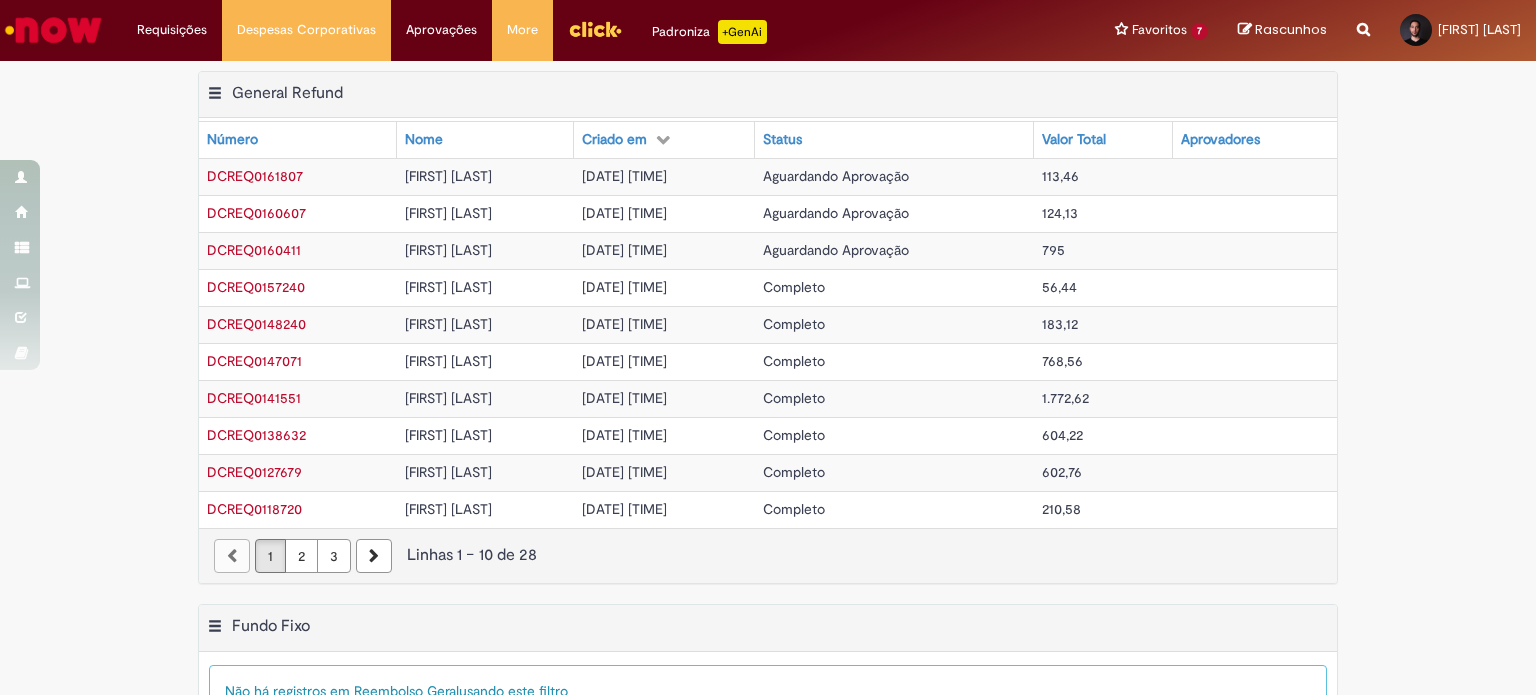 click on "[FIRST] [LAST]" at bounding box center (448, 250) 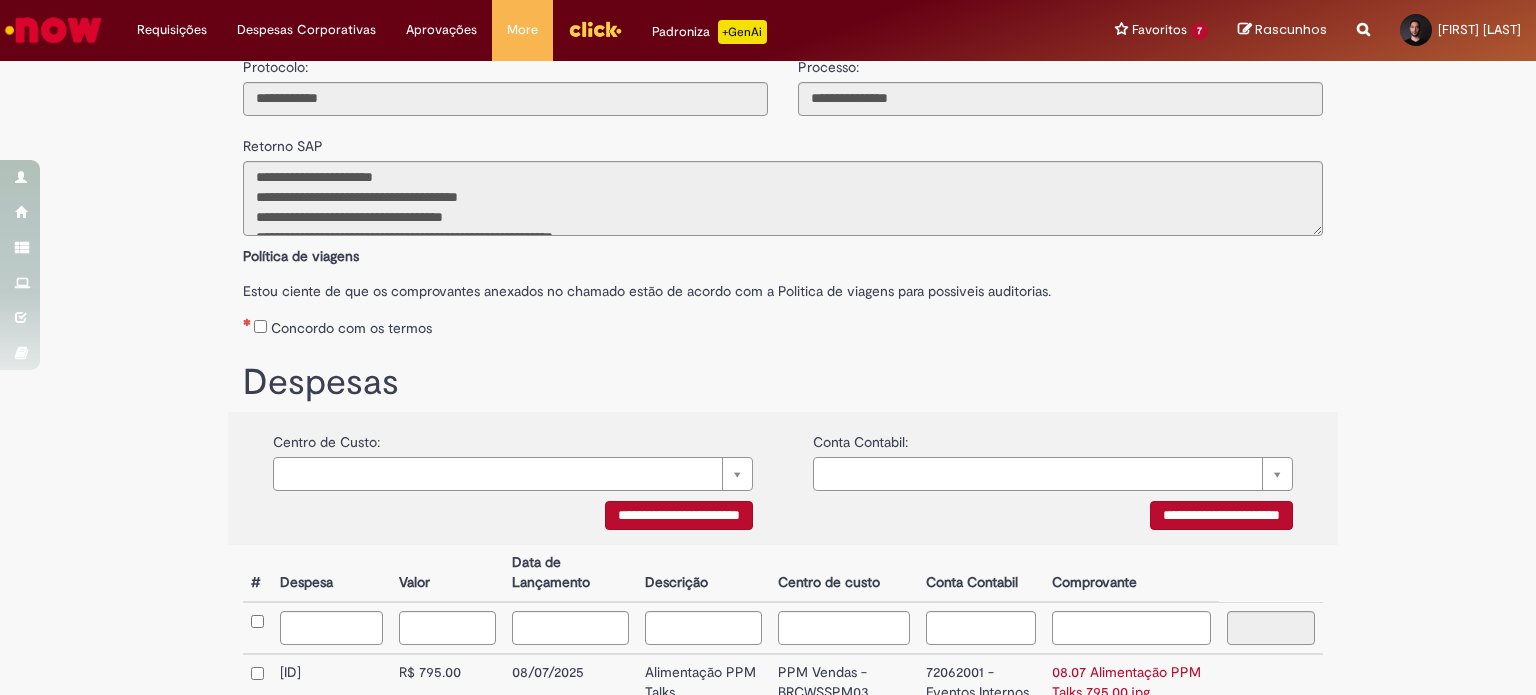 scroll, scrollTop: 142, scrollLeft: 0, axis: vertical 